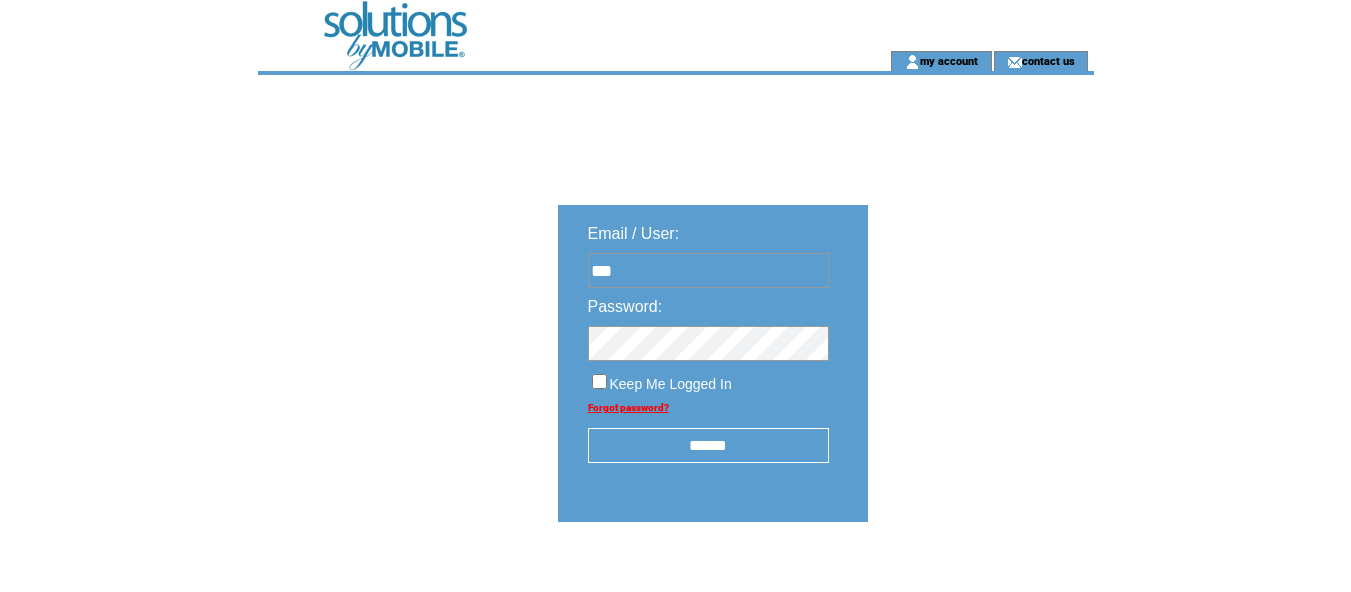 scroll, scrollTop: 0, scrollLeft: 0, axis: both 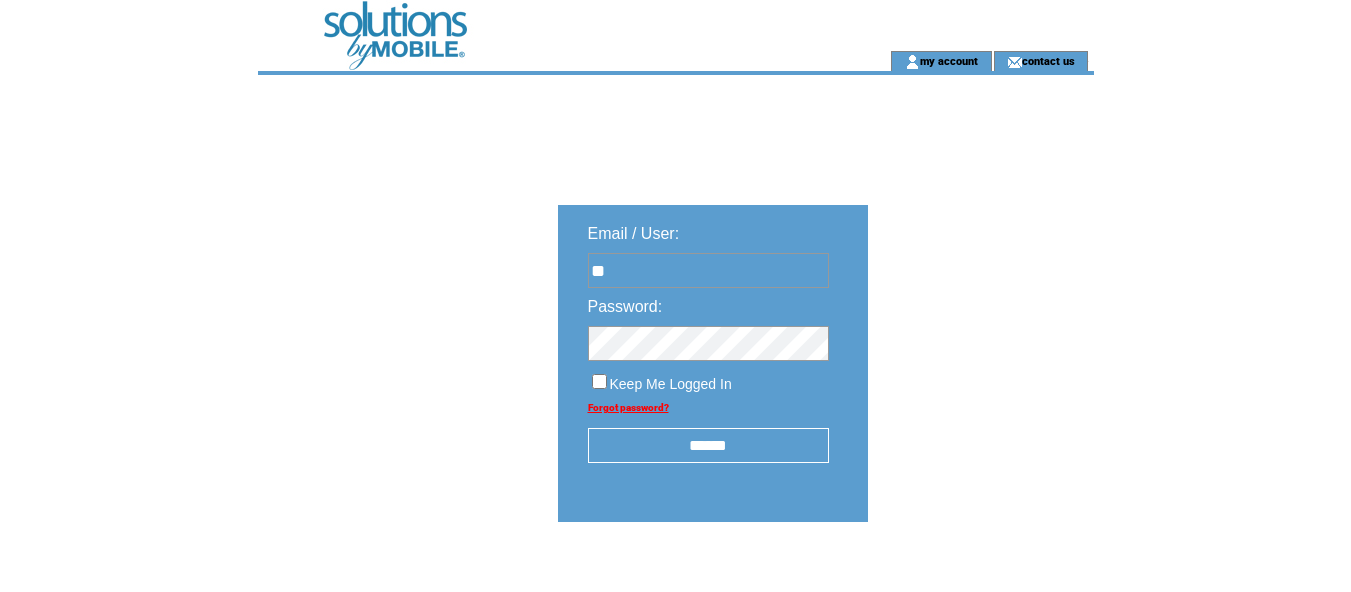 type on "*" 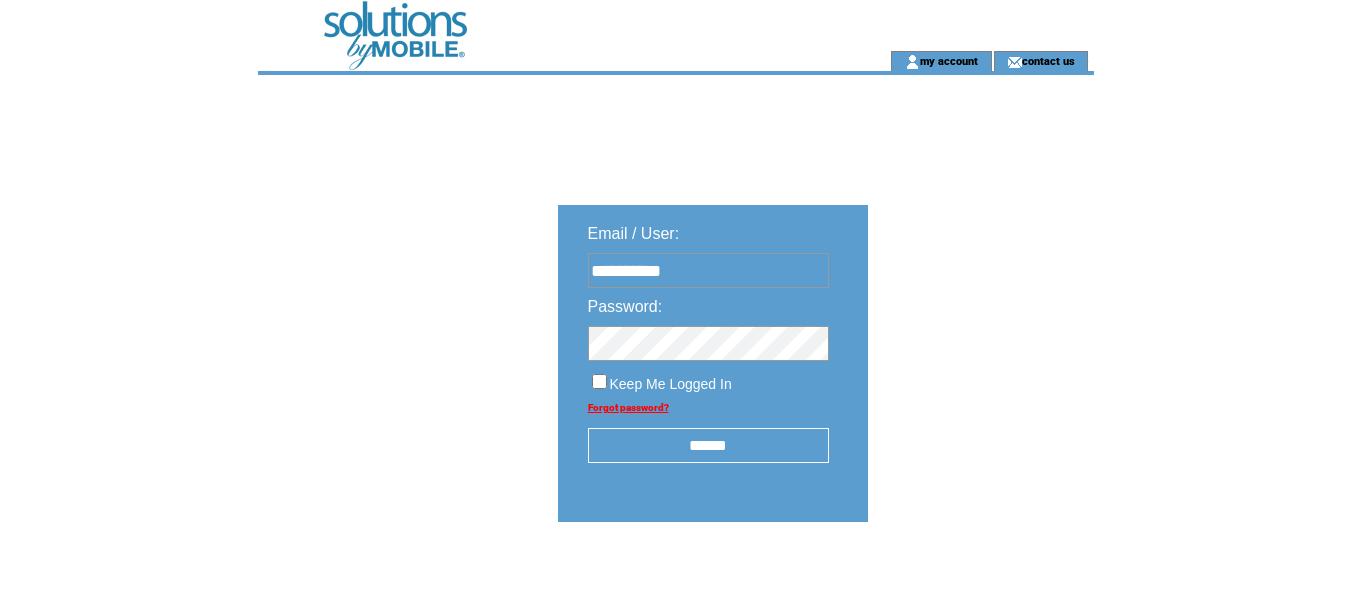 type on "**********" 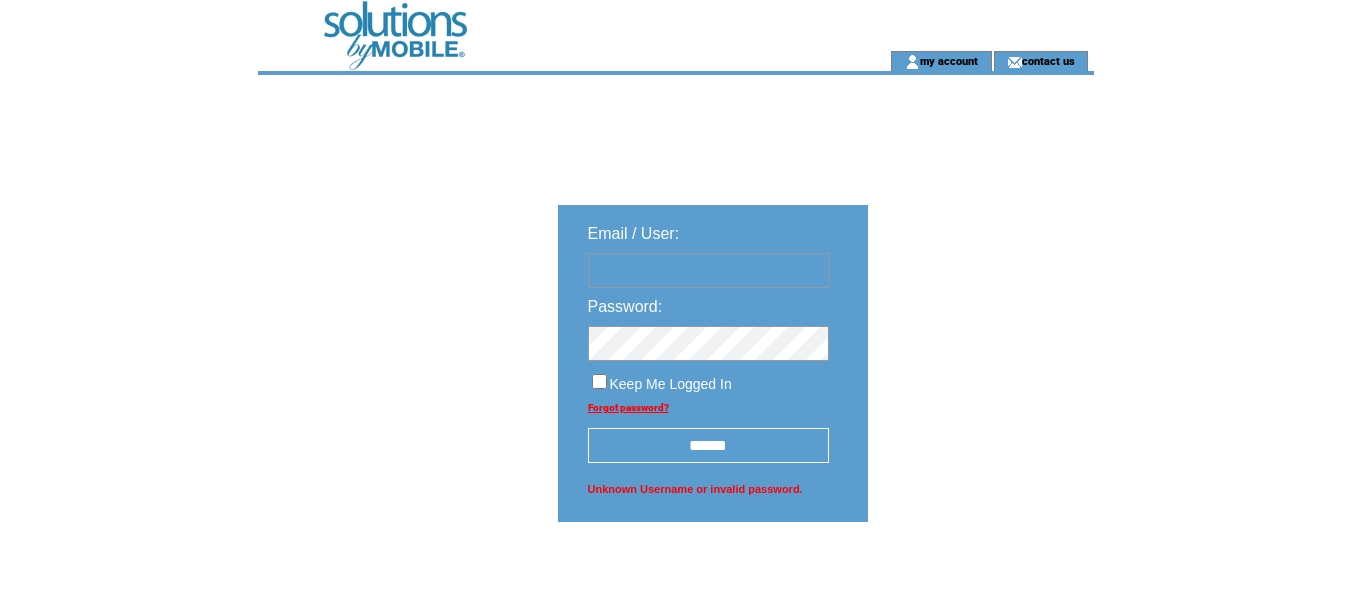 scroll, scrollTop: 0, scrollLeft: 0, axis: both 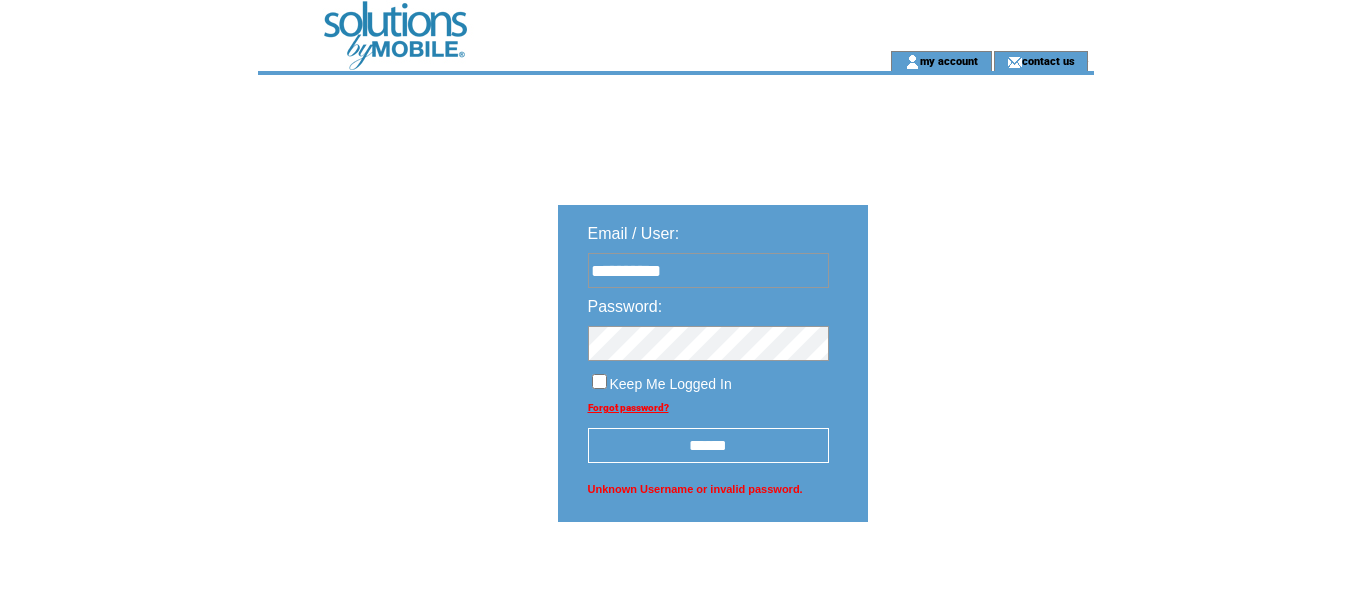 type on "**********" 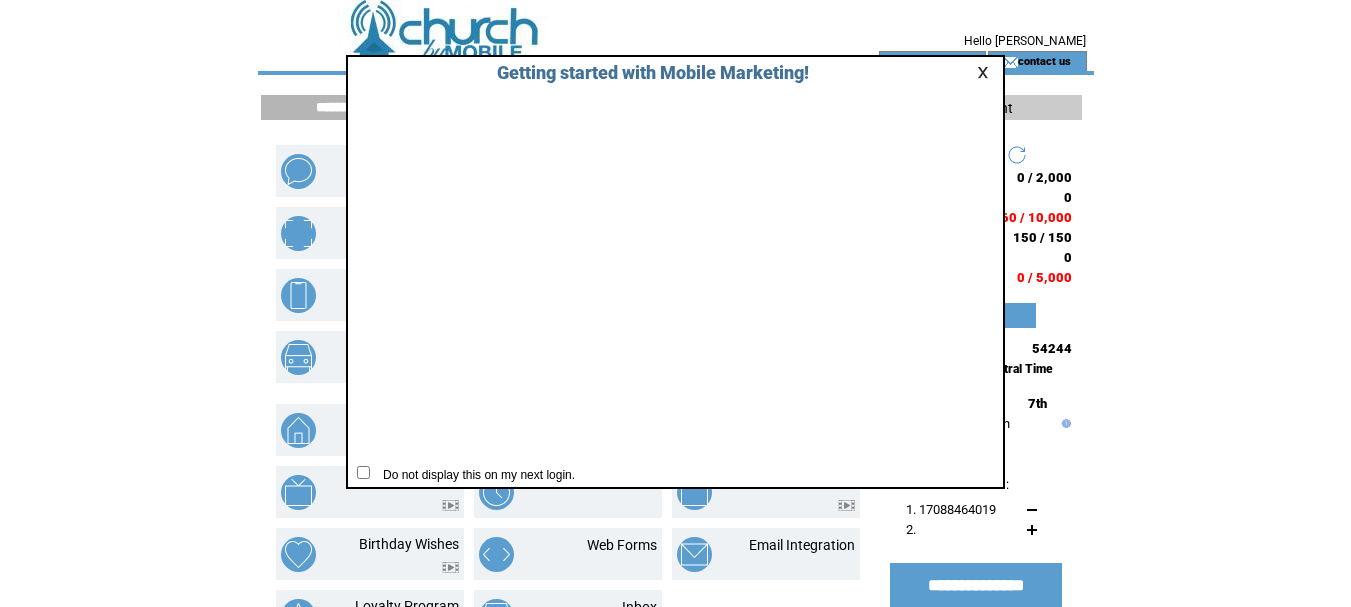 scroll, scrollTop: 0, scrollLeft: 0, axis: both 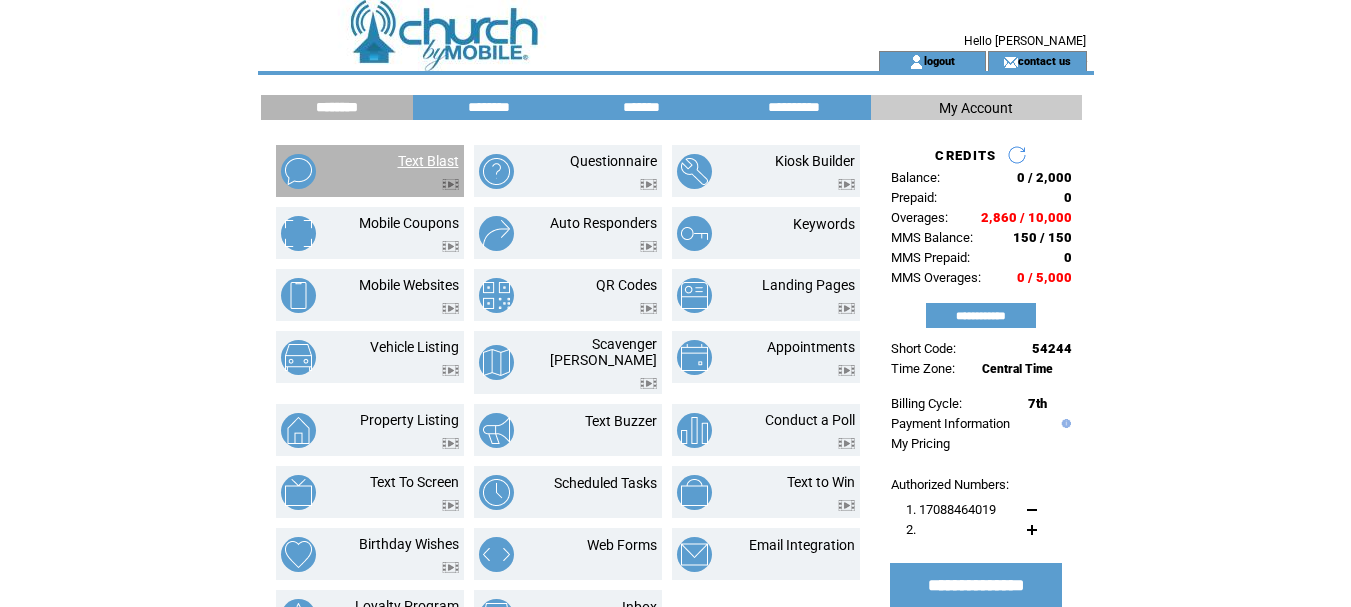 click on "Text Blast" at bounding box center (428, 161) 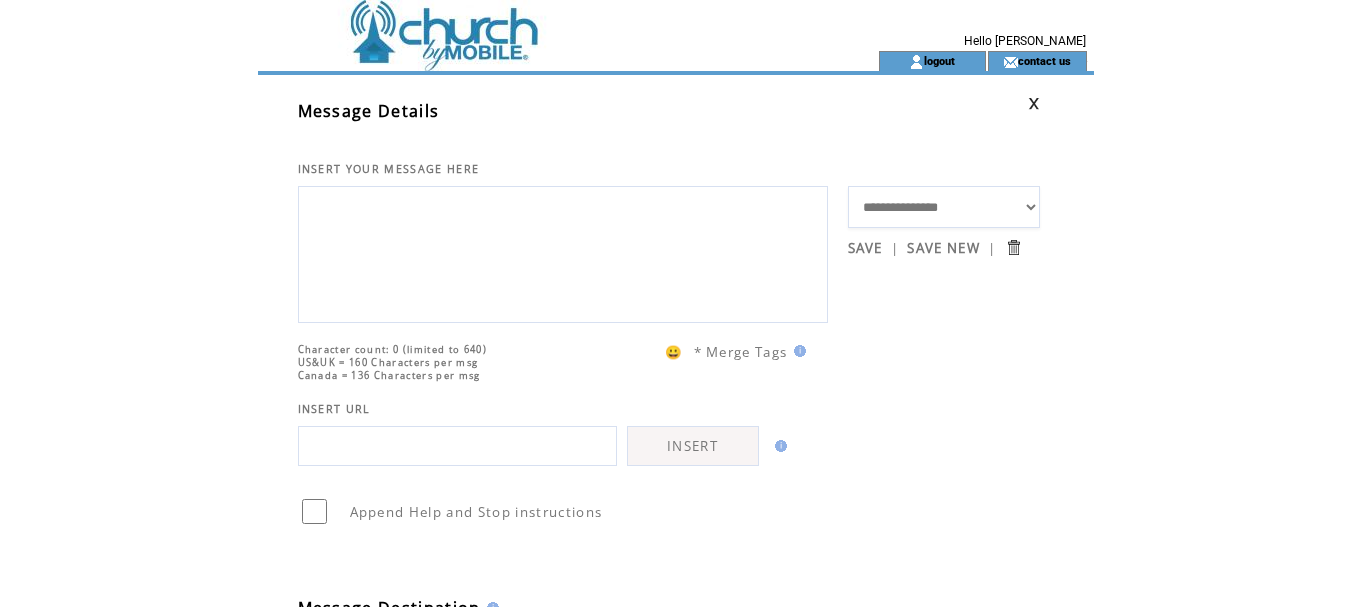 scroll, scrollTop: 0, scrollLeft: 0, axis: both 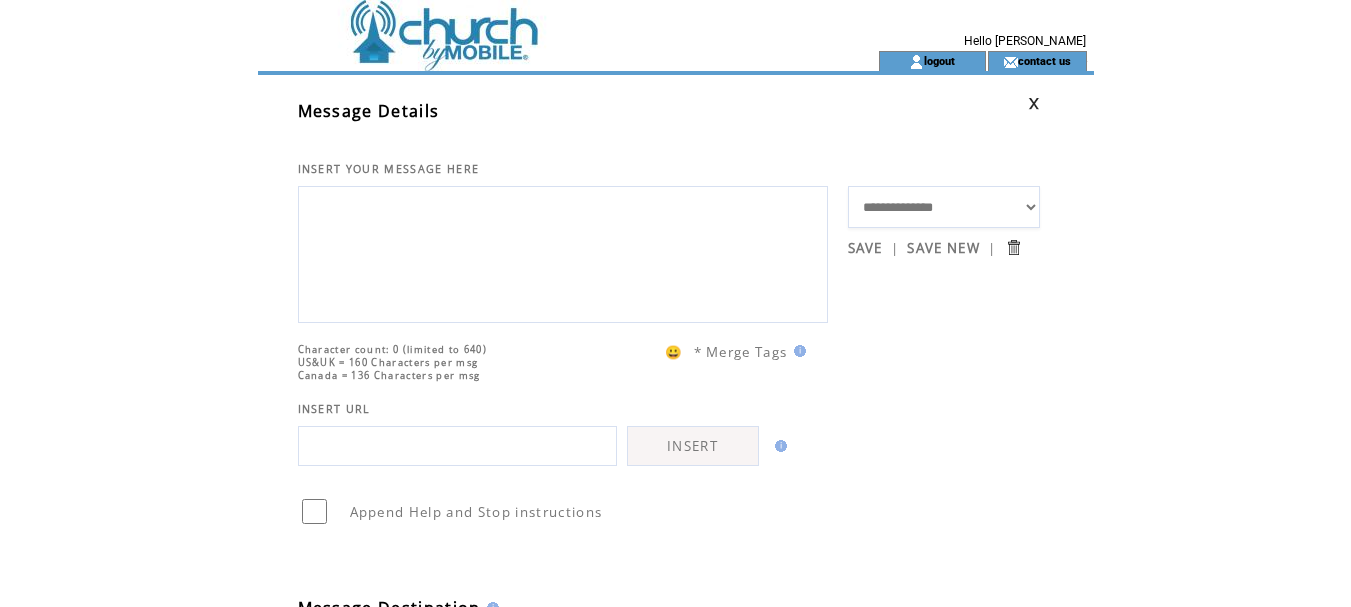 click on "**********" at bounding box center (944, 207) 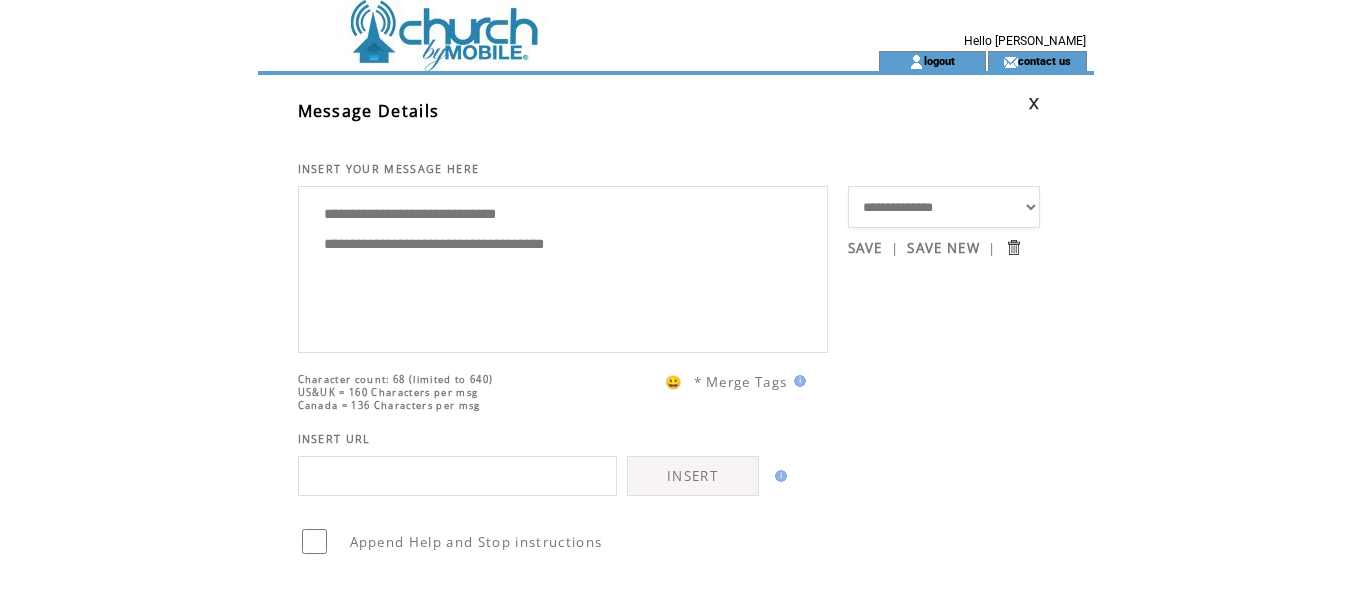 drag, startPoint x: 587, startPoint y: 227, endPoint x: 717, endPoint y: 277, distance: 139.28389 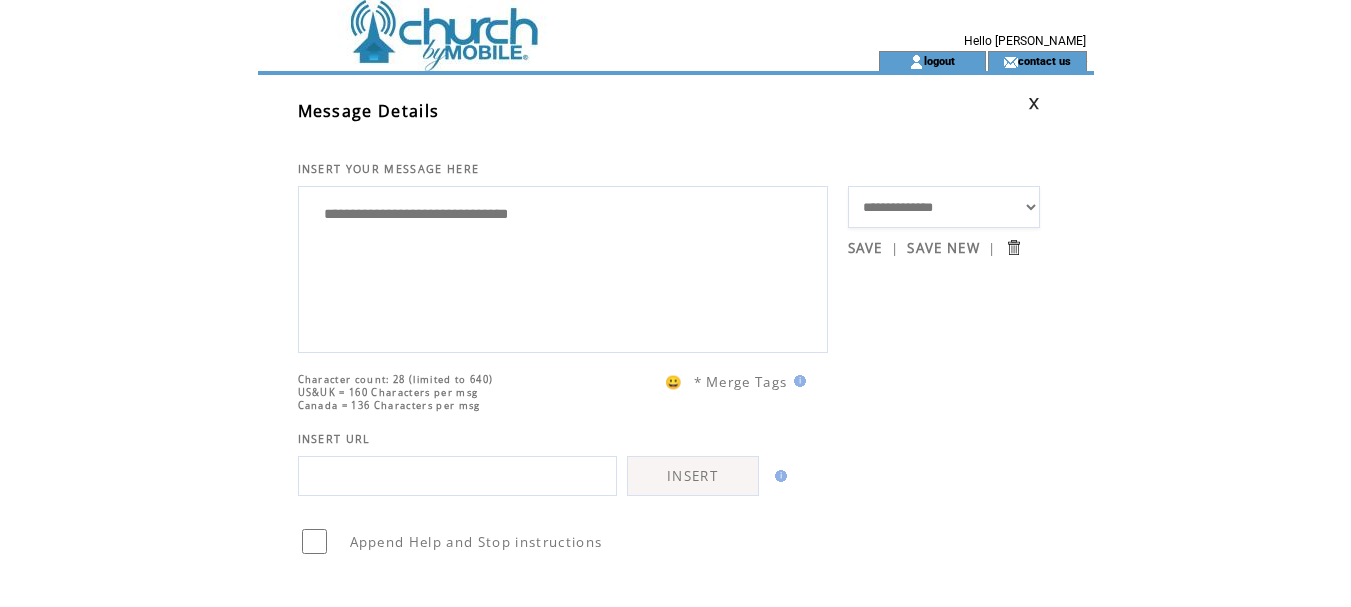 type on "**********" 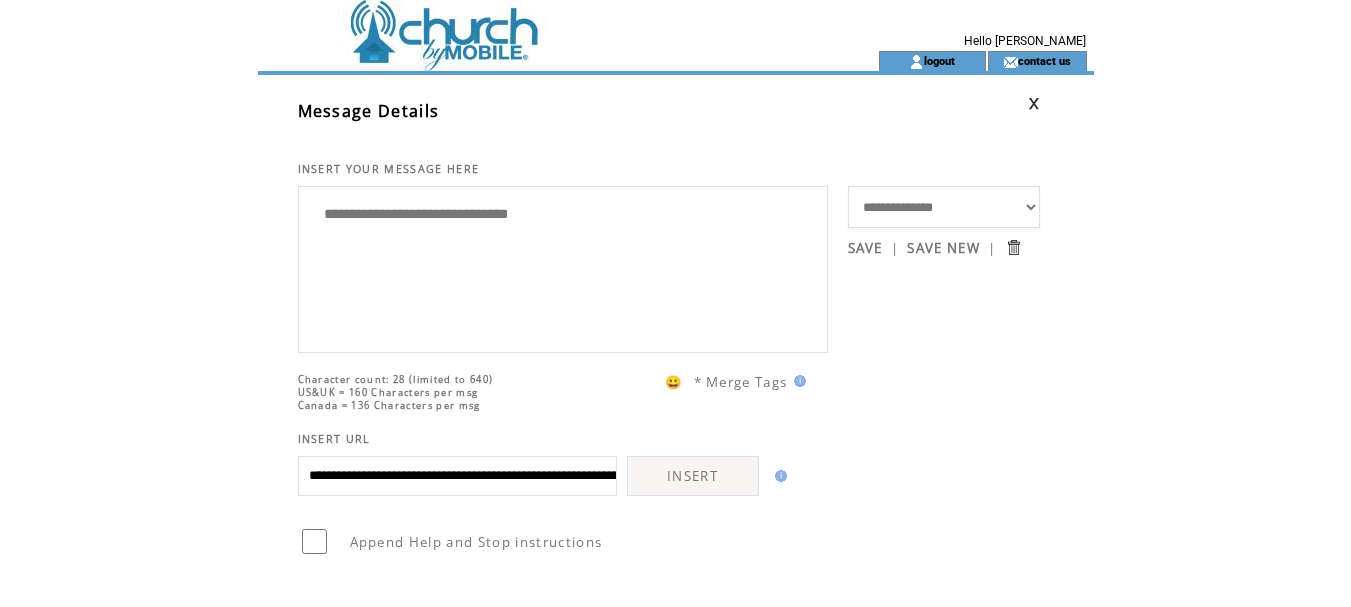 scroll, scrollTop: 0, scrollLeft: 821, axis: horizontal 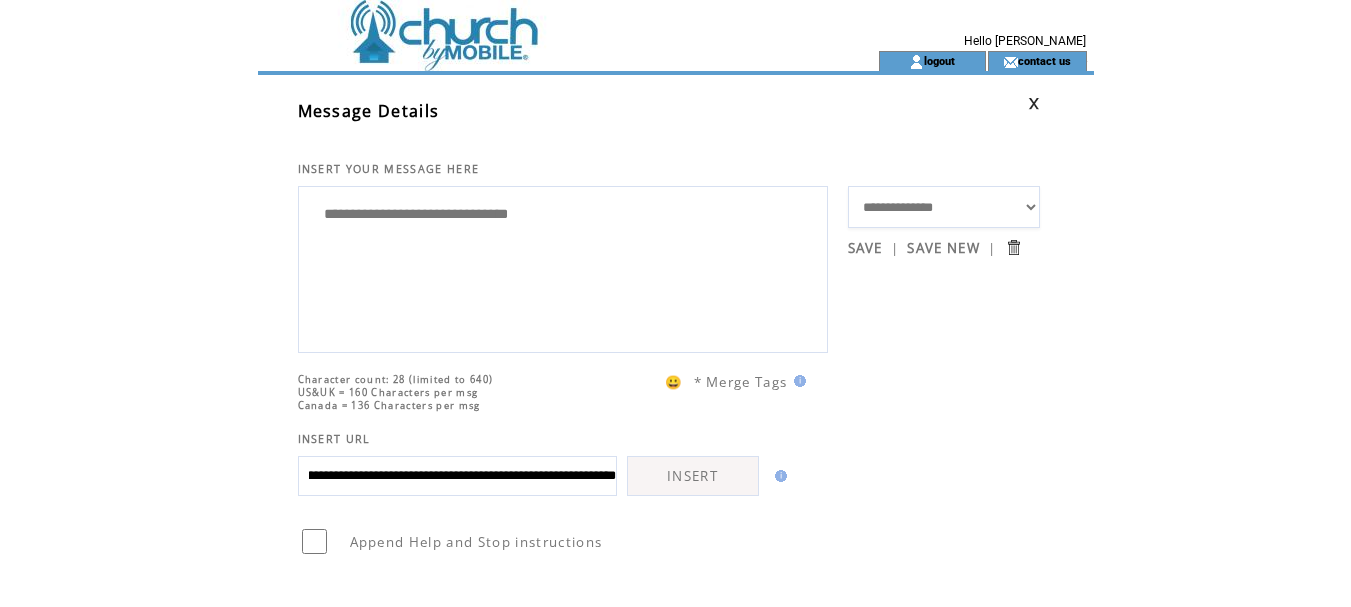 type on "**********" 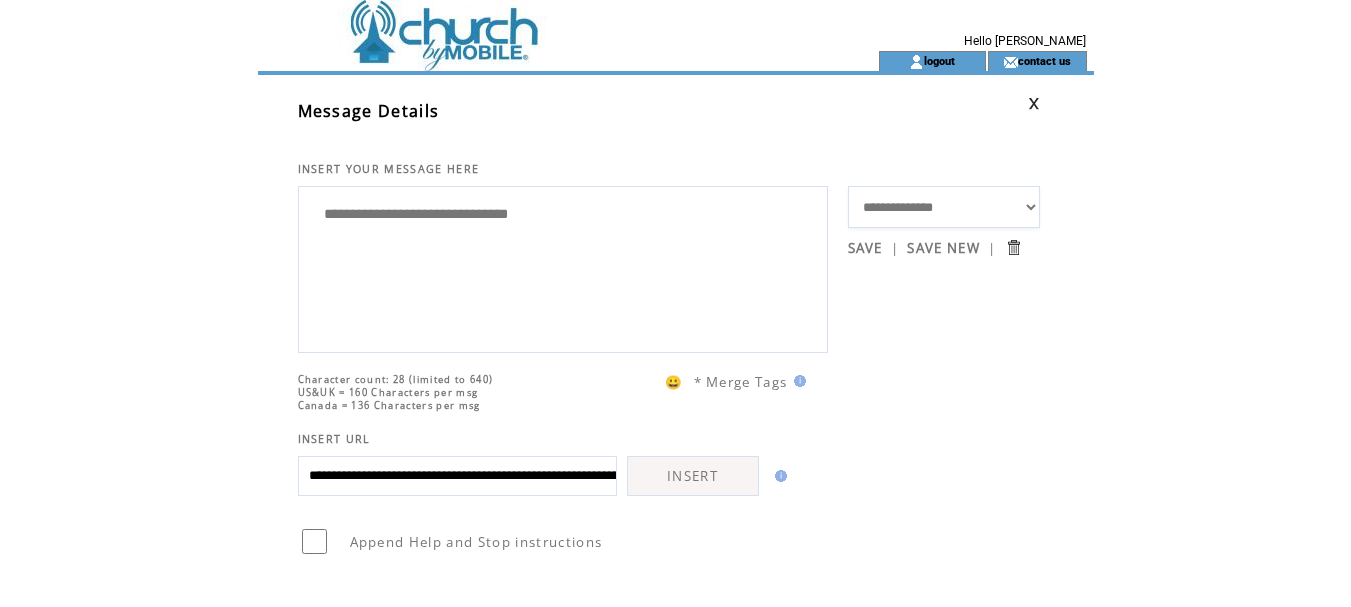 click on "INSERT" at bounding box center [693, 476] 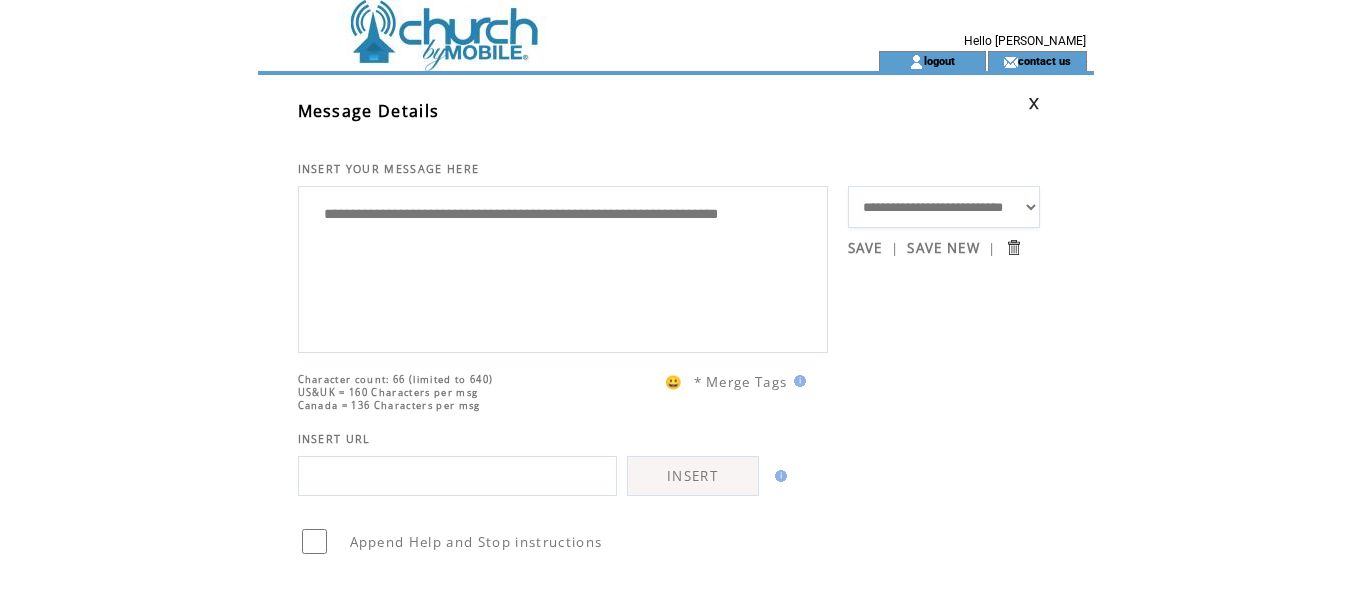 scroll, scrollTop: 0, scrollLeft: 0, axis: both 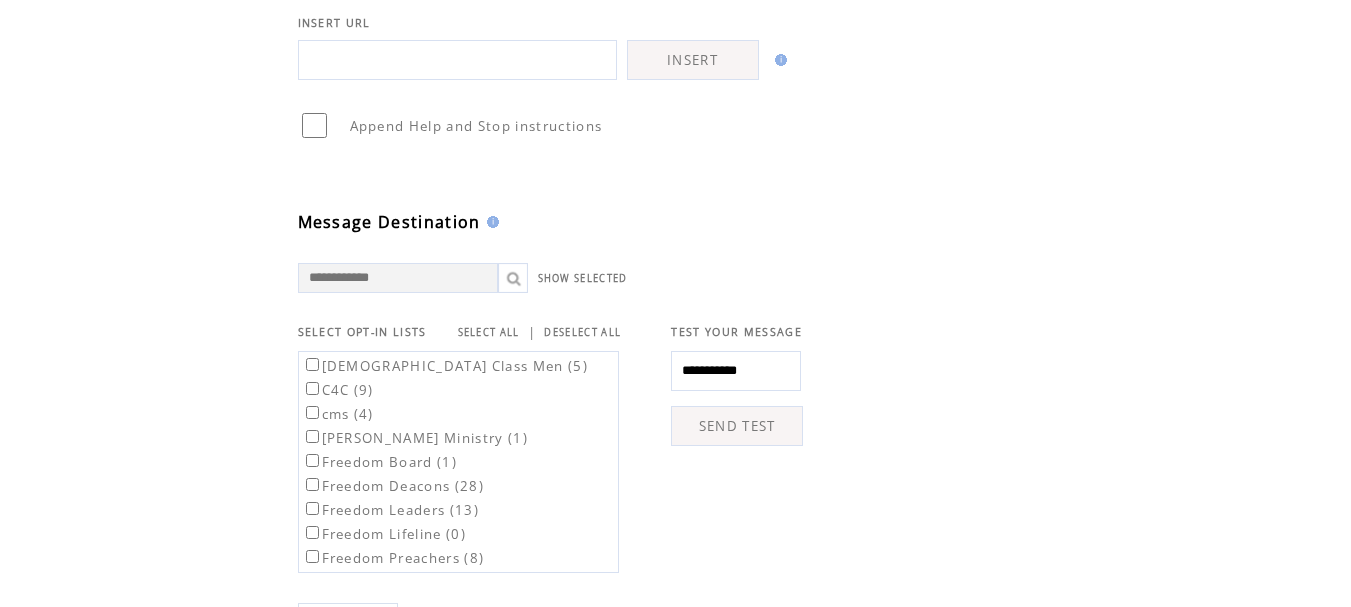 type on "**********" 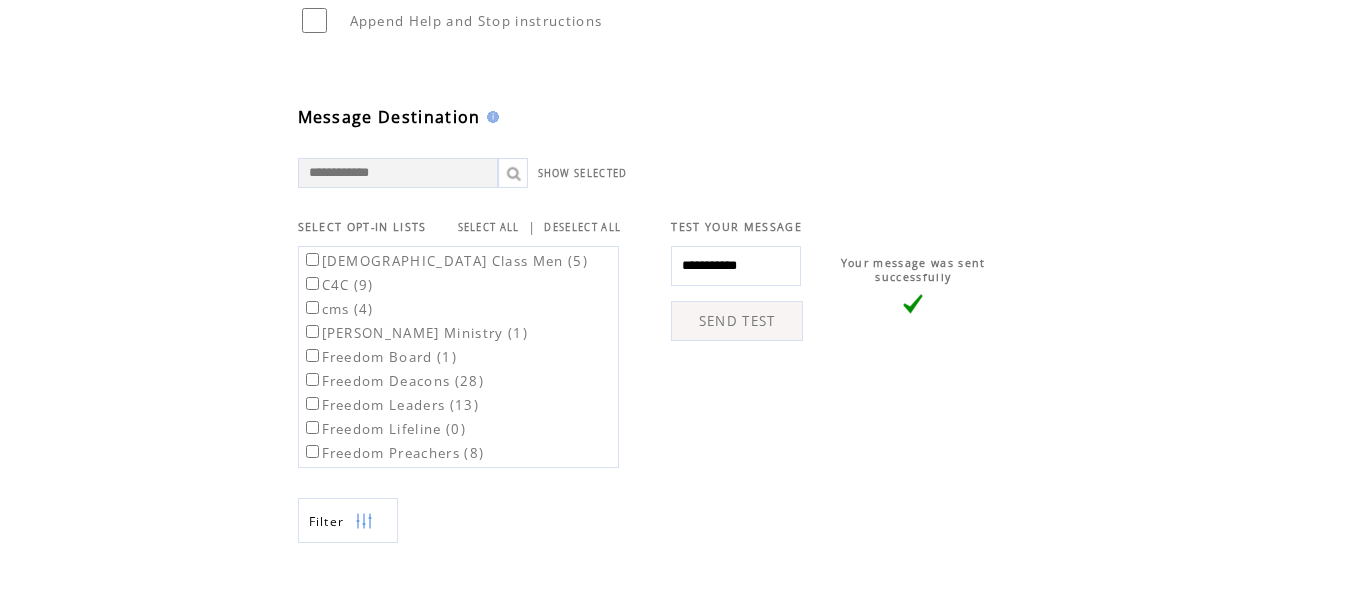 scroll, scrollTop: 523, scrollLeft: 0, axis: vertical 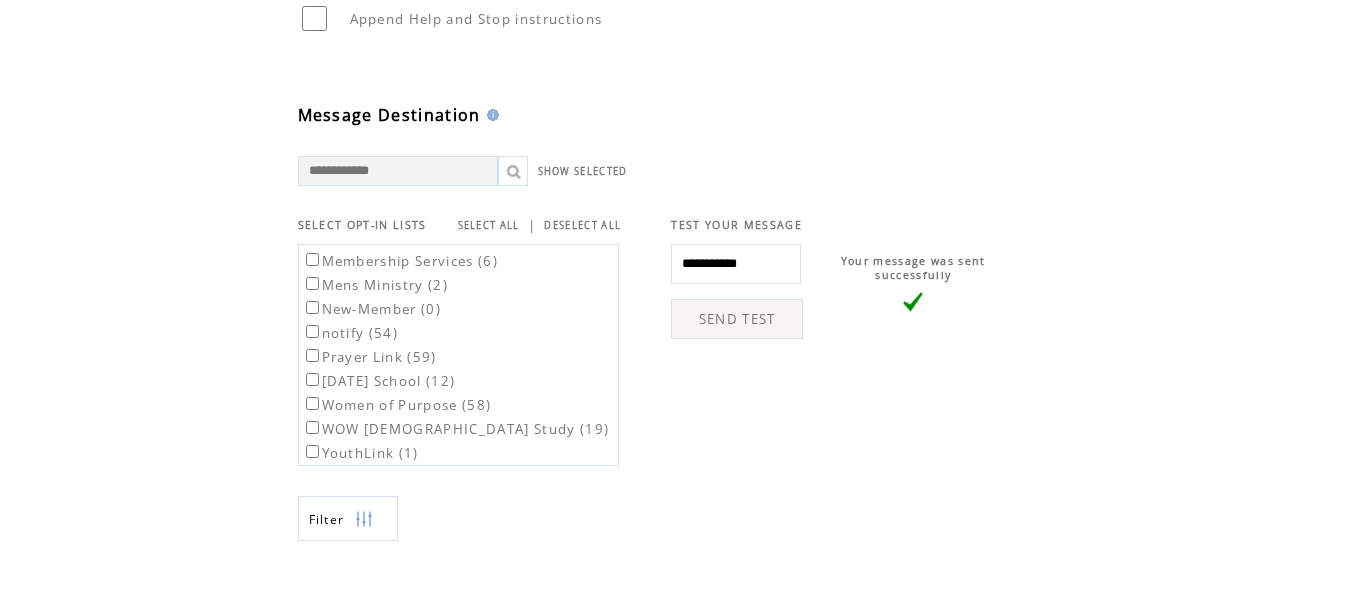 click on "Prayer Link (59)" at bounding box center [369, 357] 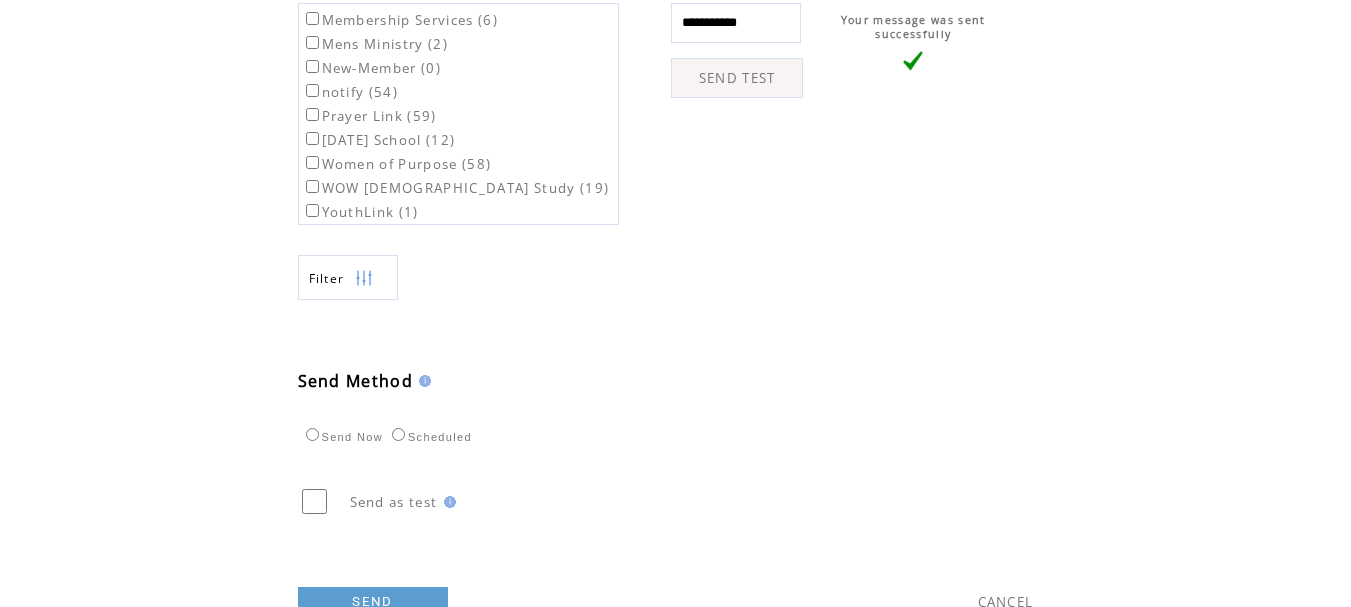 scroll, scrollTop: 834, scrollLeft: 0, axis: vertical 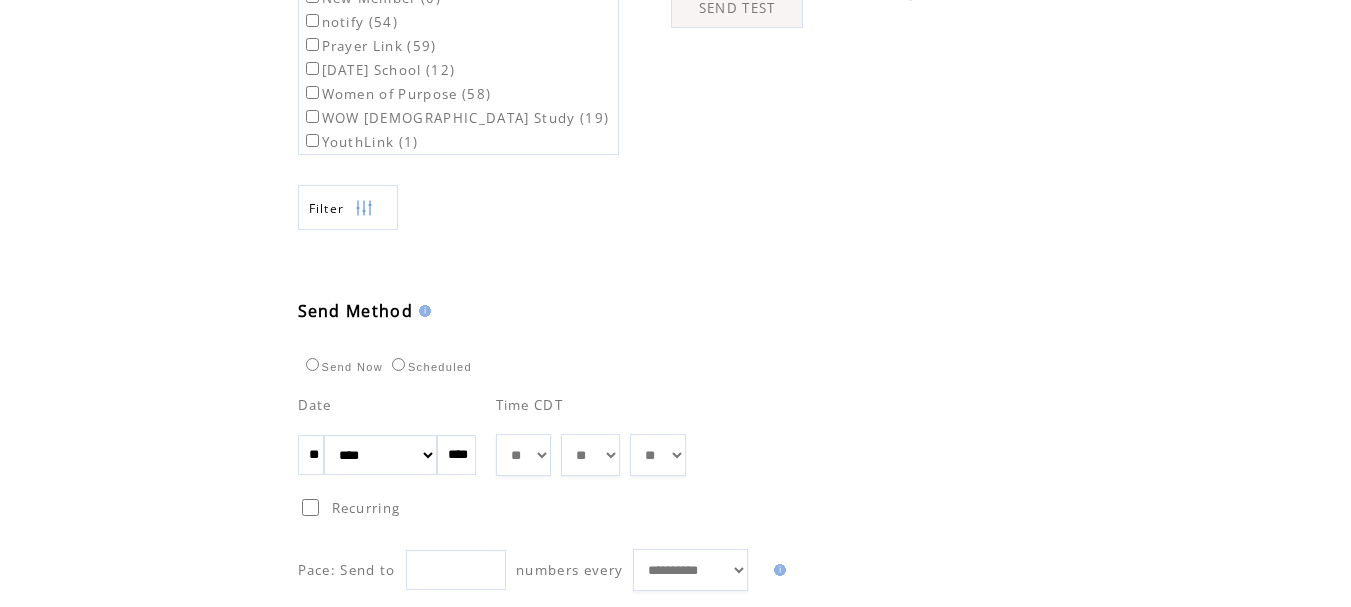 click on "** 	 ** 	 ** 	 ** 	 ** 	 ** 	 ** 	 ** 	 ** 	 ** 	 ** 	 ** 	 **" at bounding box center (523, 455) 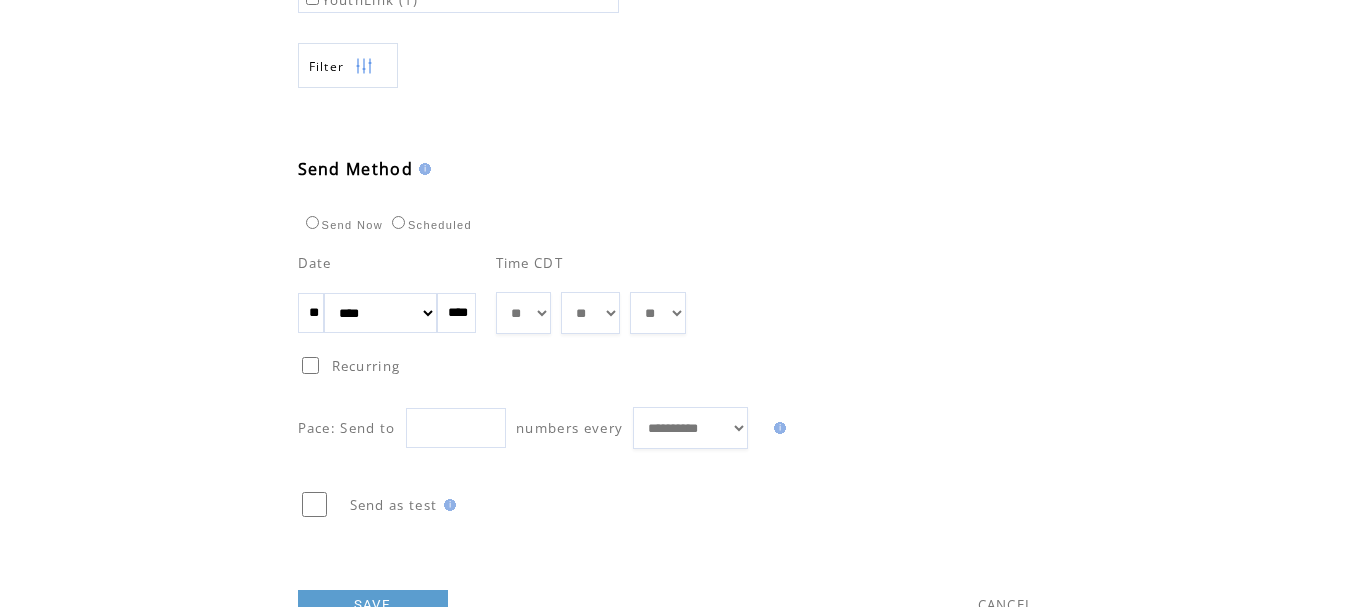 scroll, scrollTop: 1049, scrollLeft: 0, axis: vertical 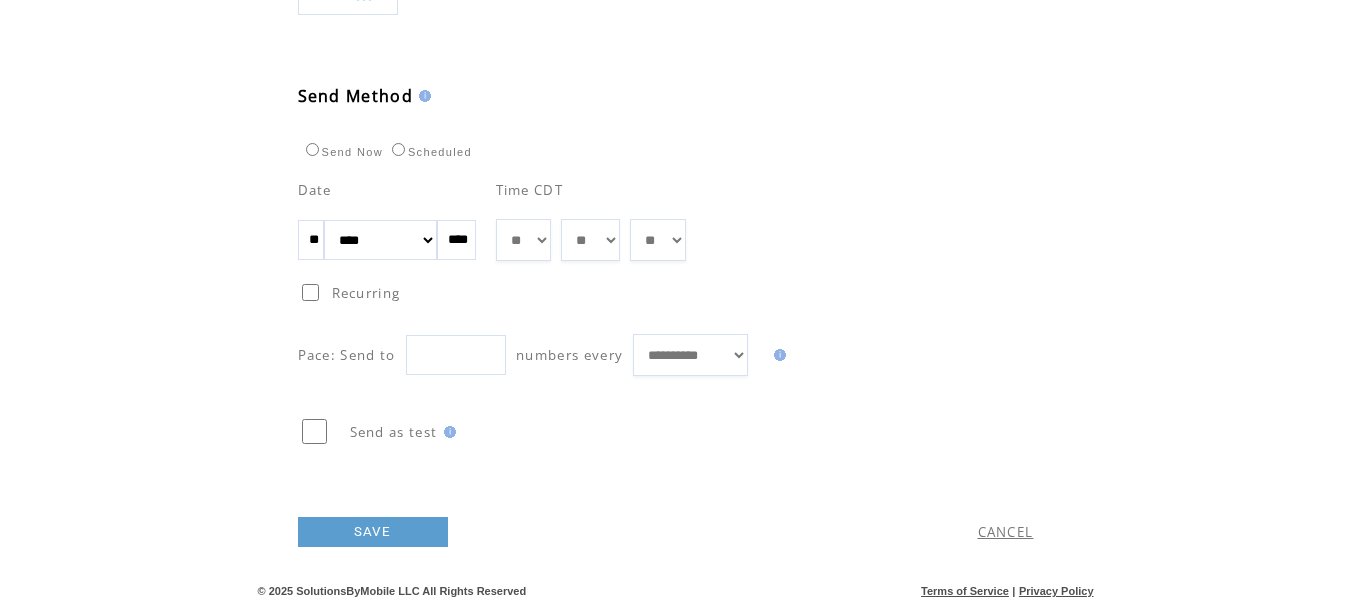 click on "SAVE" at bounding box center (373, 532) 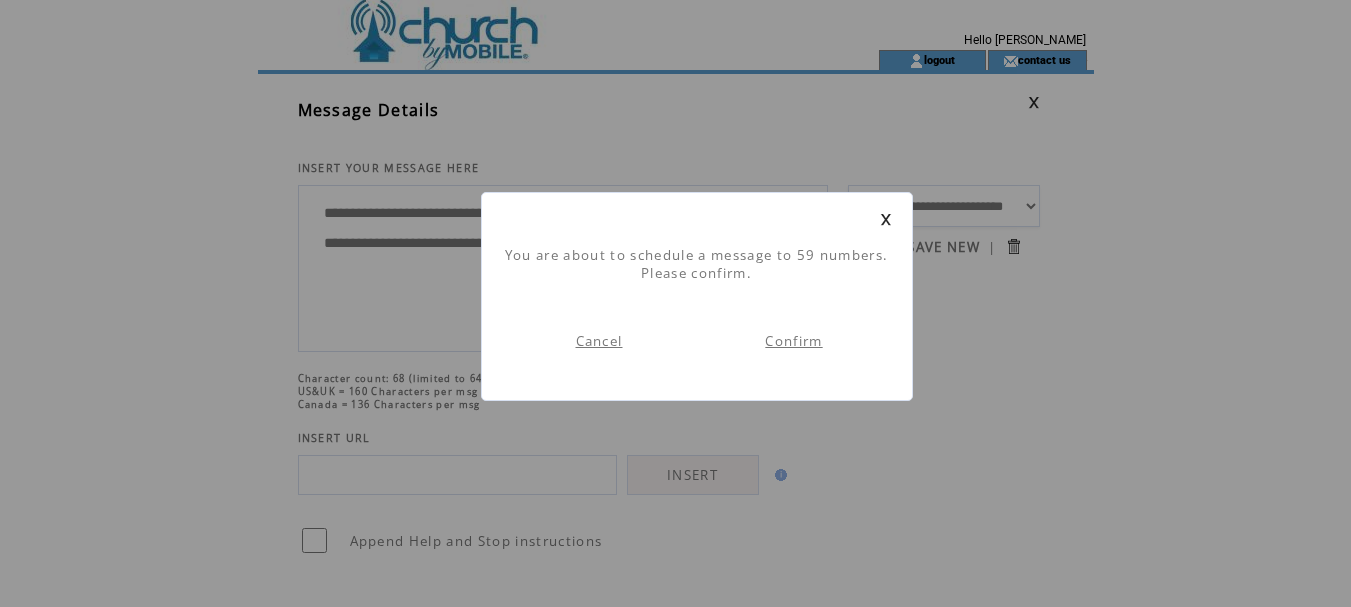 scroll, scrollTop: 1, scrollLeft: 0, axis: vertical 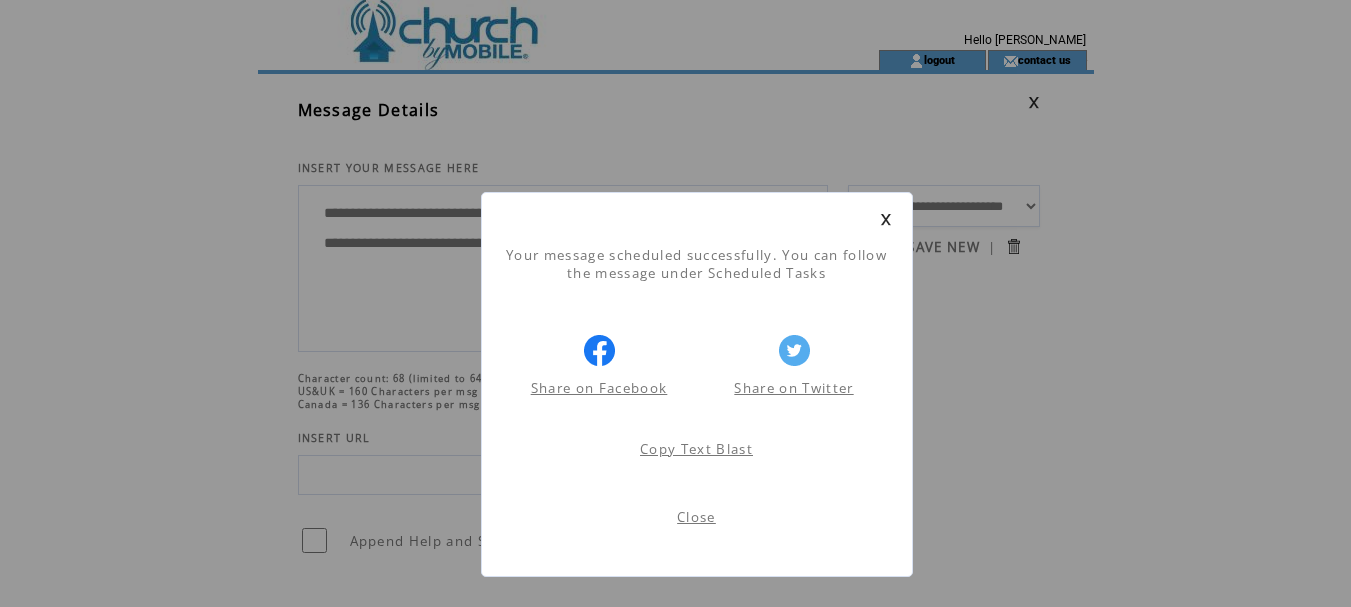 click on "Close" at bounding box center [696, 517] 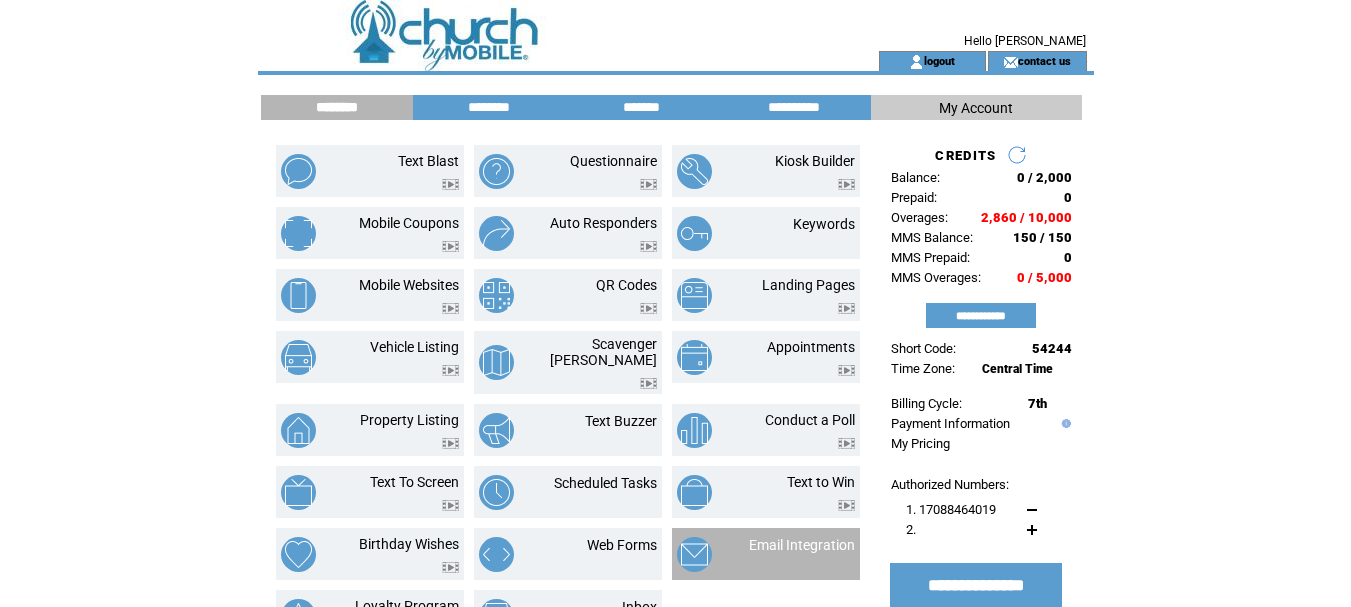 scroll, scrollTop: 0, scrollLeft: 0, axis: both 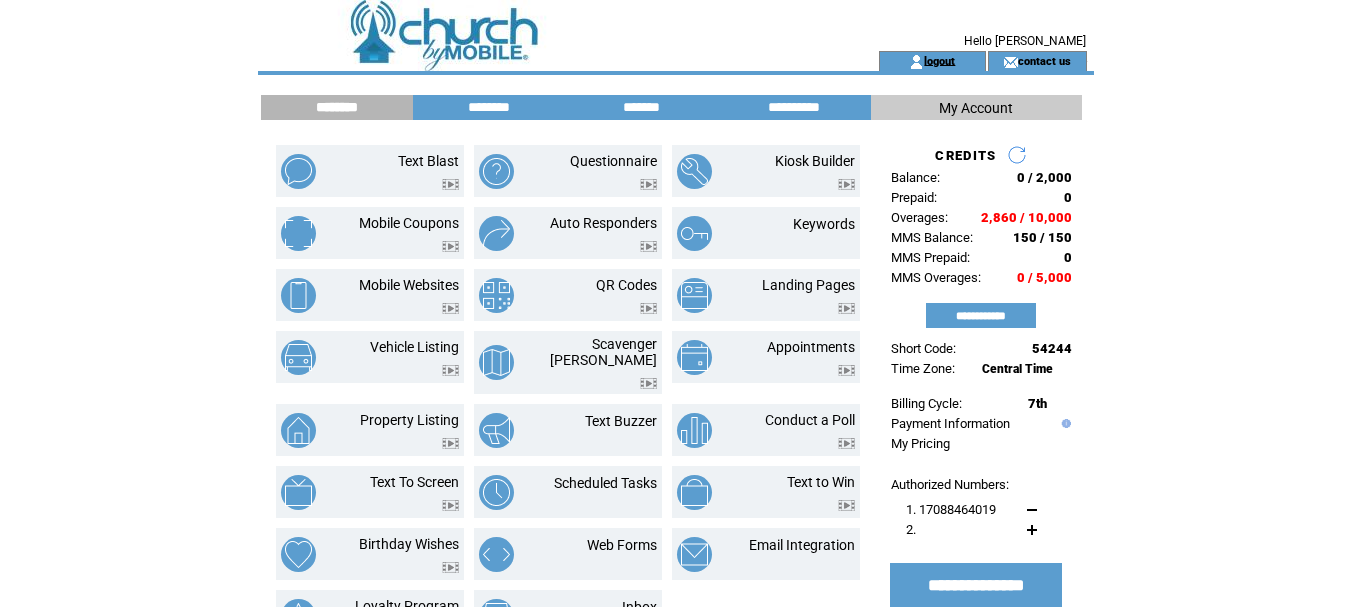 click on "logout" at bounding box center (939, 60) 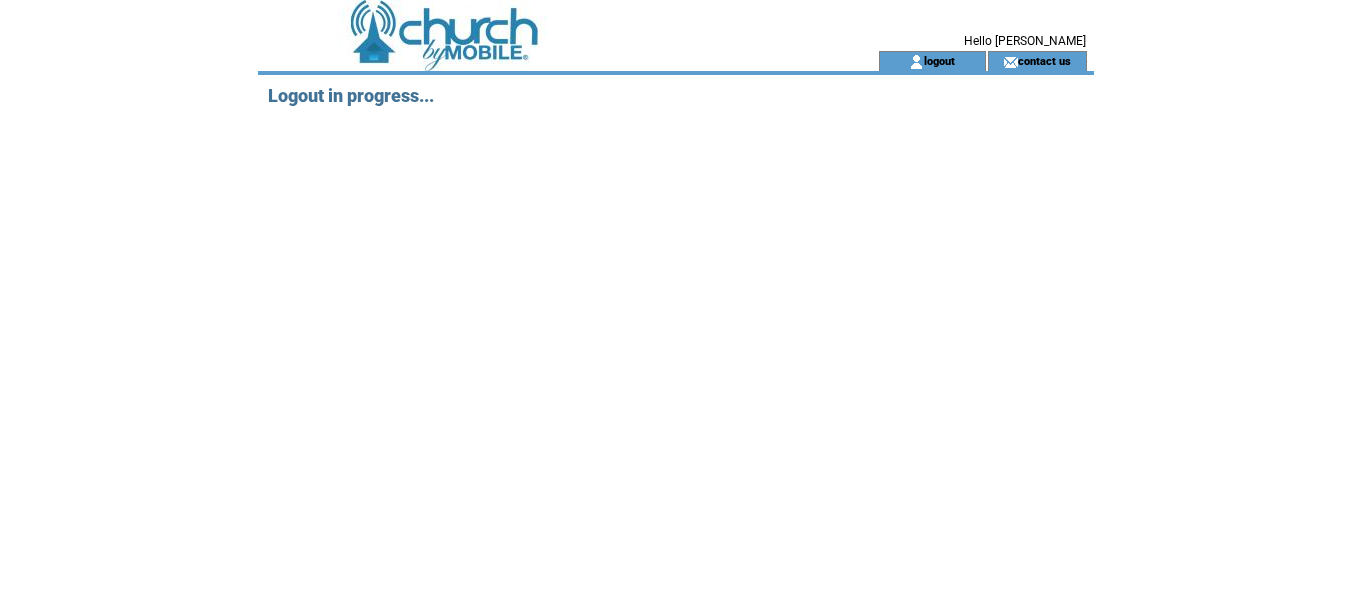 scroll, scrollTop: 0, scrollLeft: 0, axis: both 